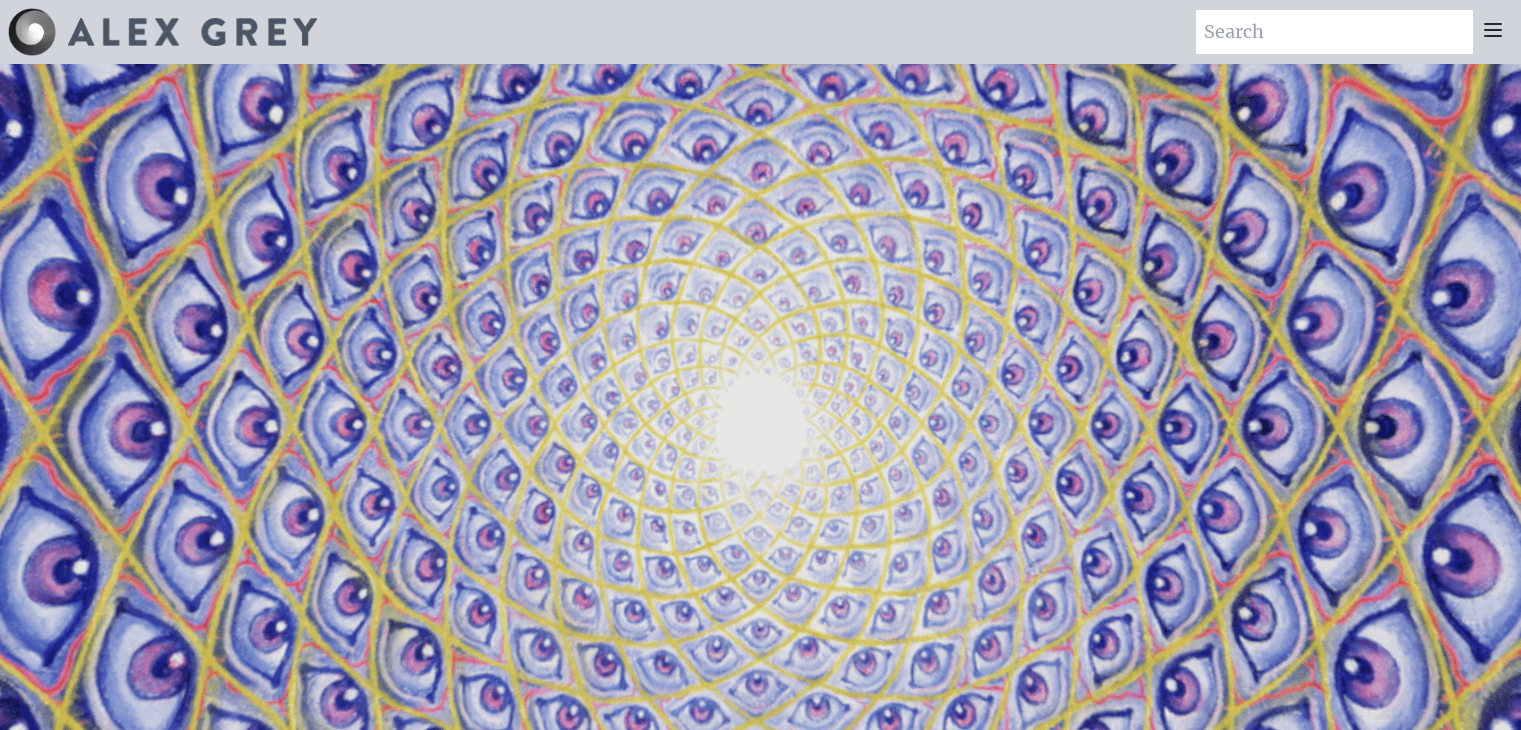 scroll, scrollTop: 0, scrollLeft: 0, axis: both 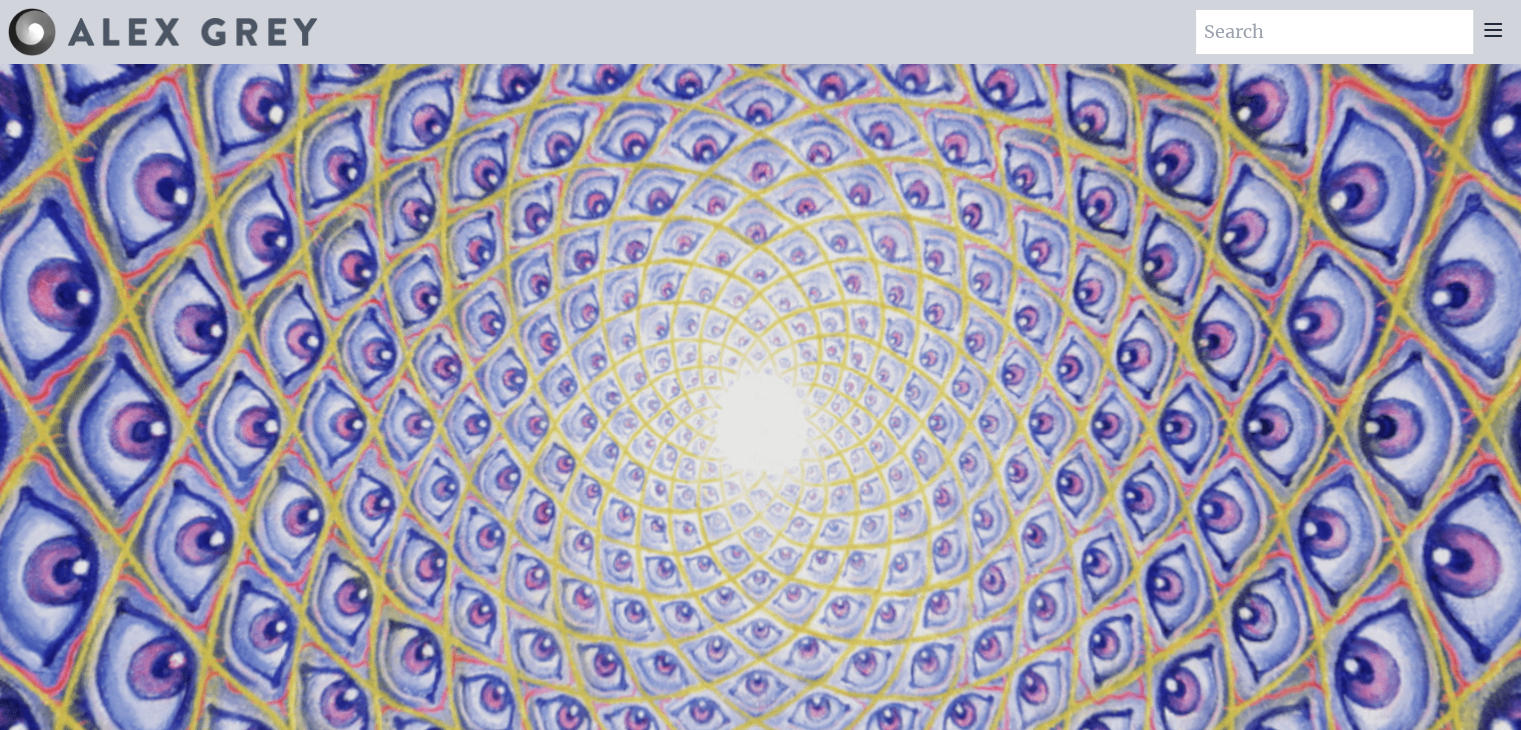 click 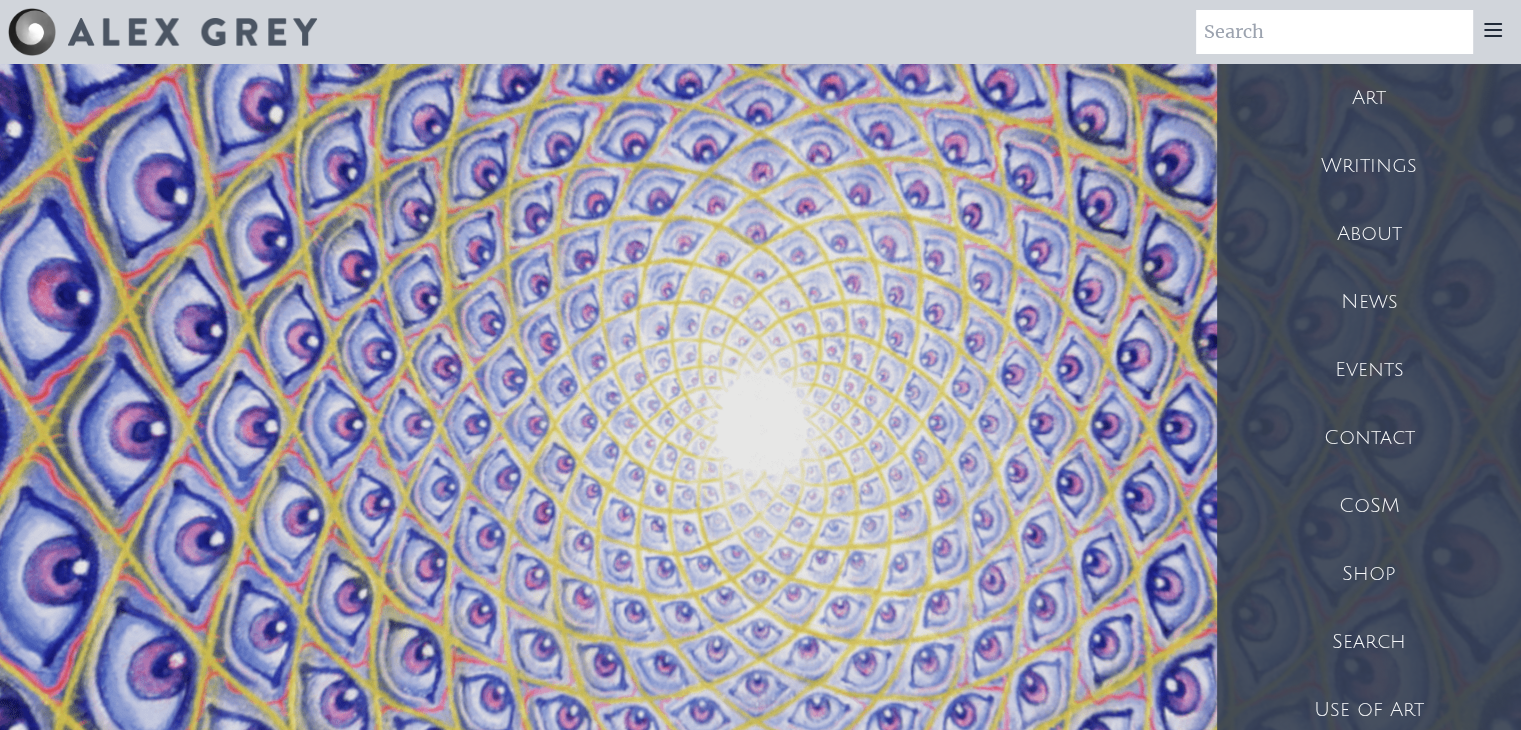 click on "Contact" at bounding box center [1369, 438] 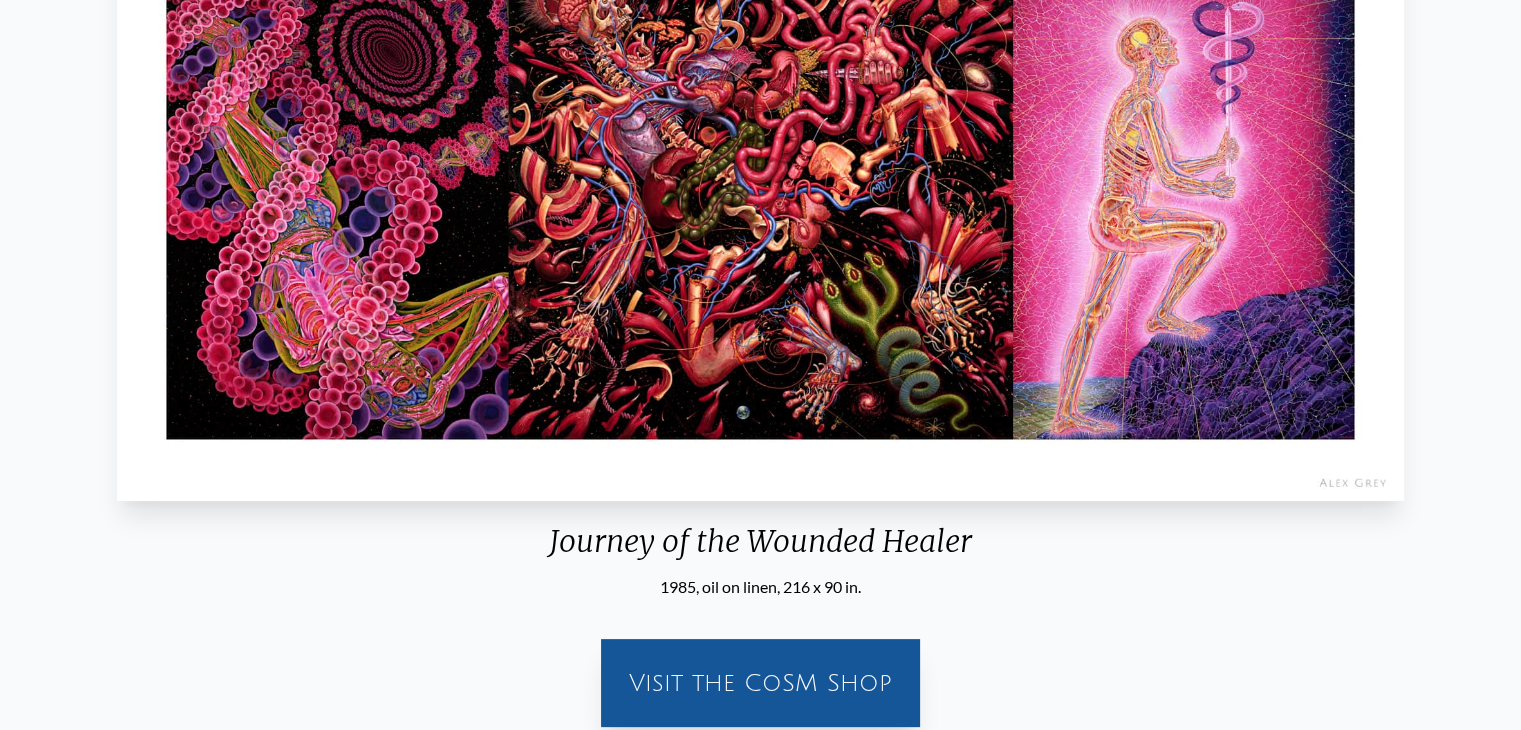 scroll, scrollTop: 0, scrollLeft: 0, axis: both 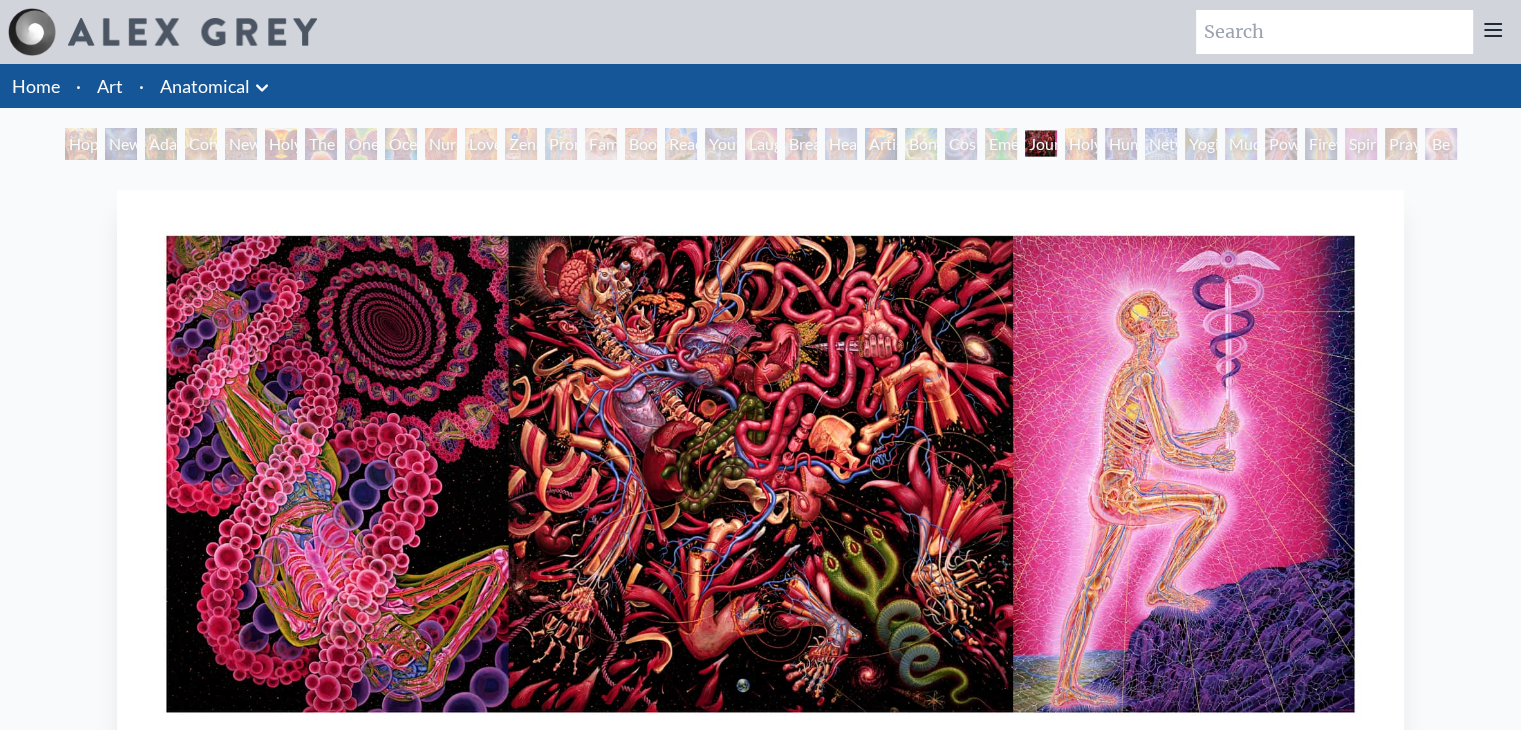 click on "Contemplation" at bounding box center (201, 144) 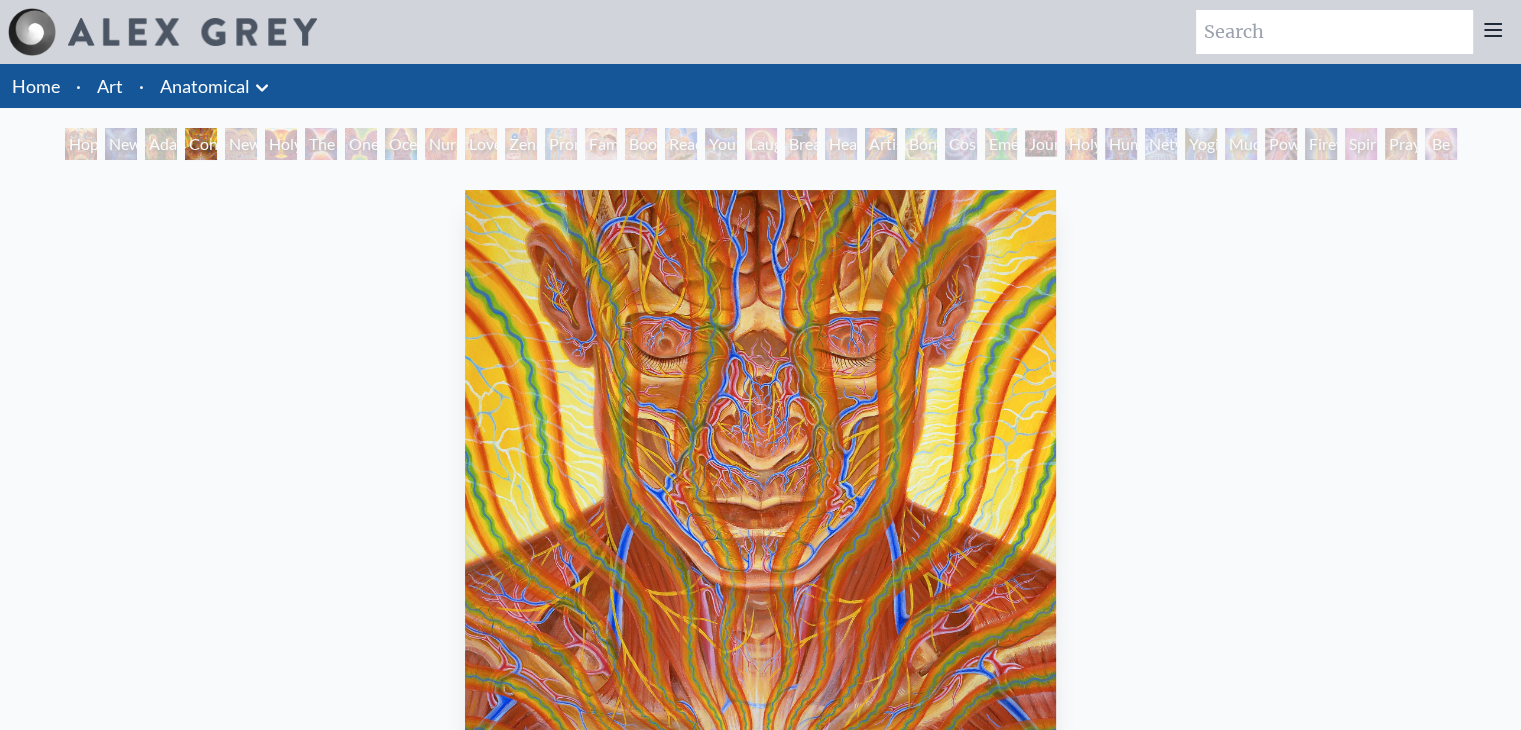 click on "New Man New Woman" at bounding box center (241, 144) 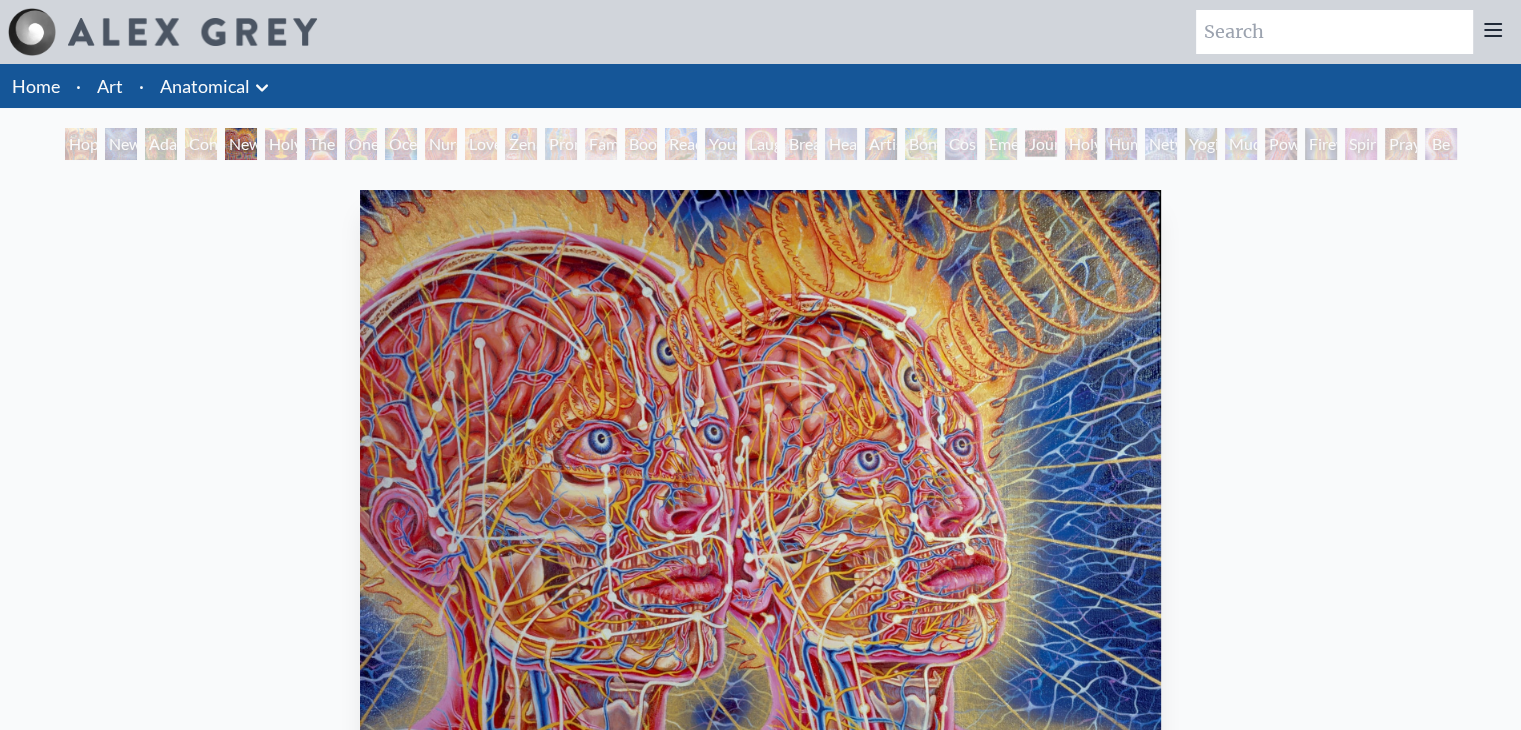 click on "Ocean of Love Bliss" at bounding box center (401, 144) 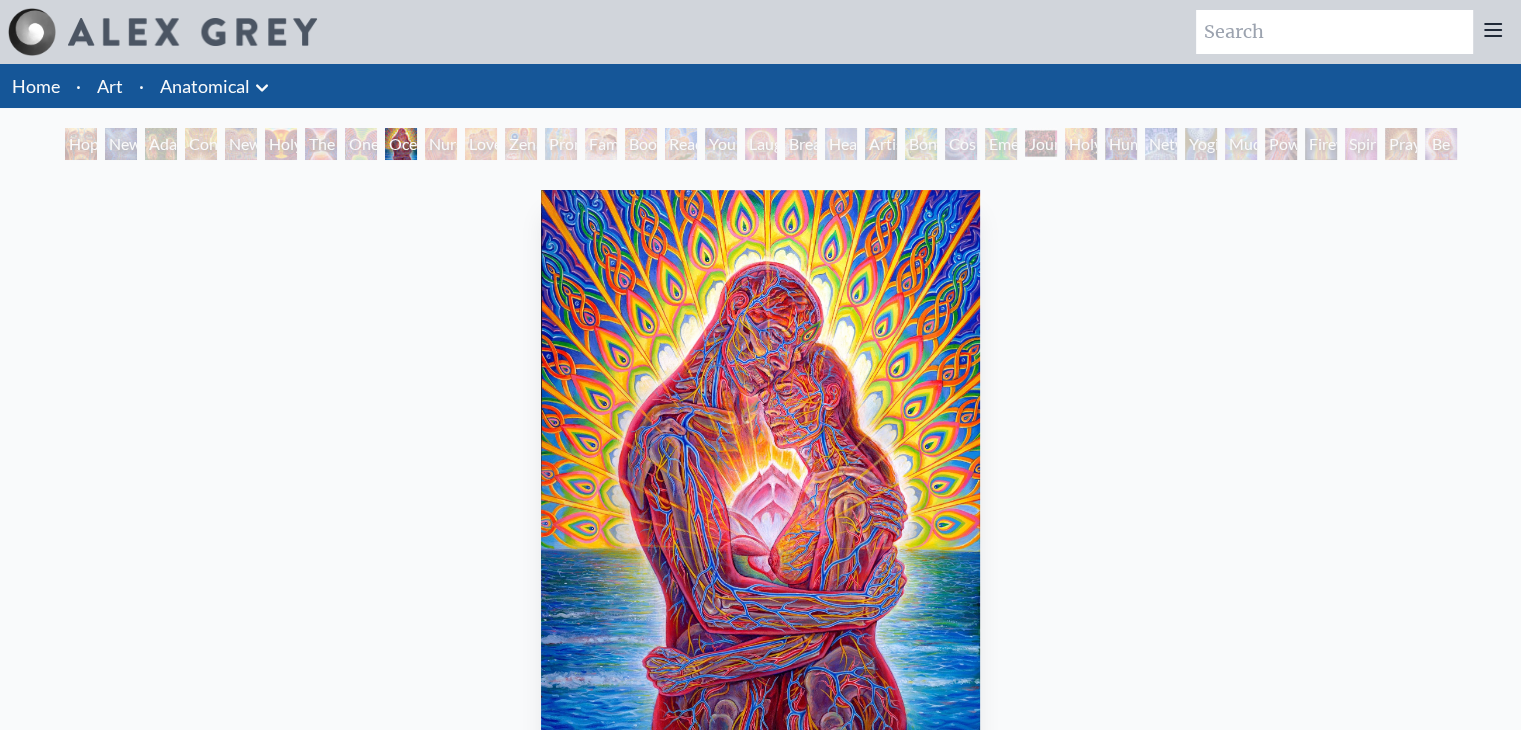 click at bounding box center (1334, 32) 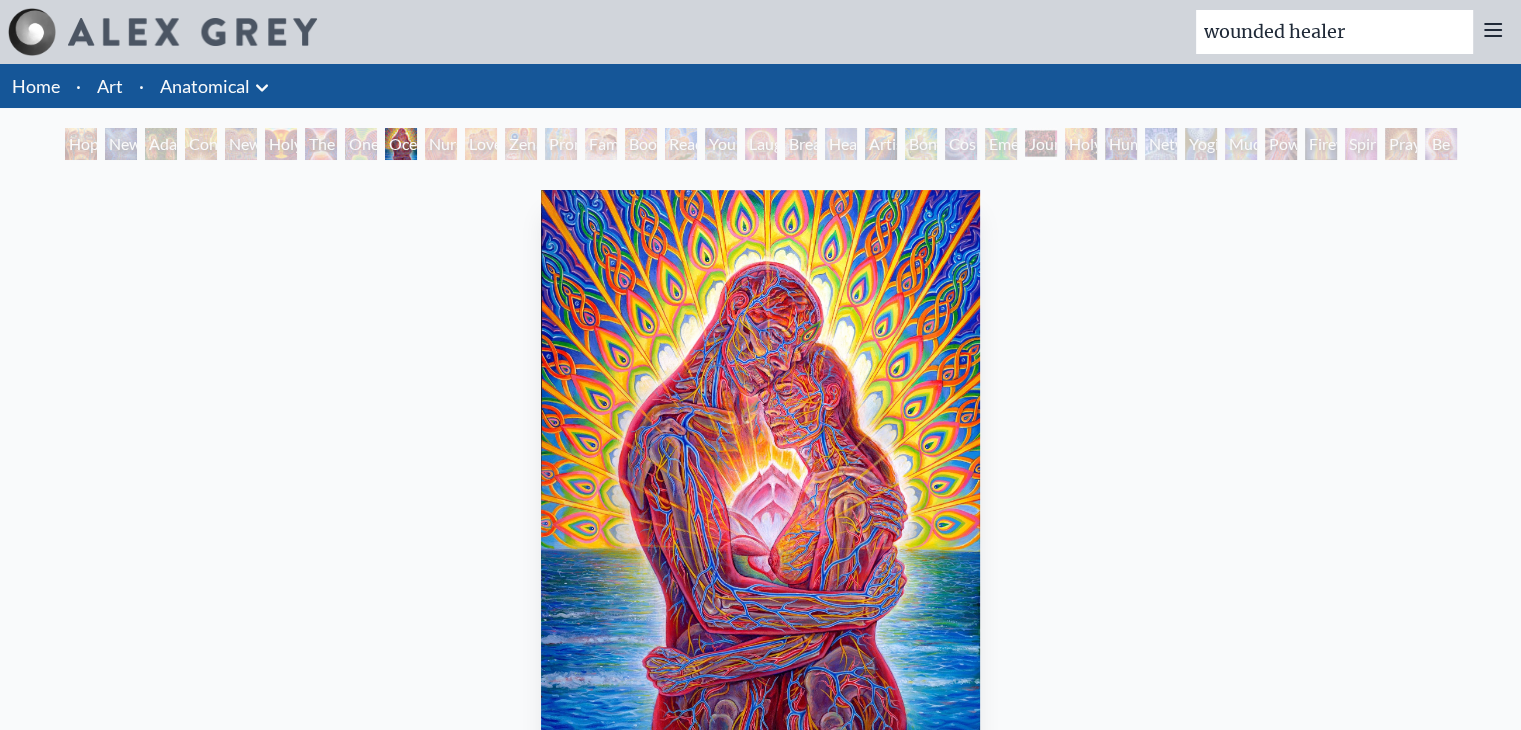 type on "wounded healer" 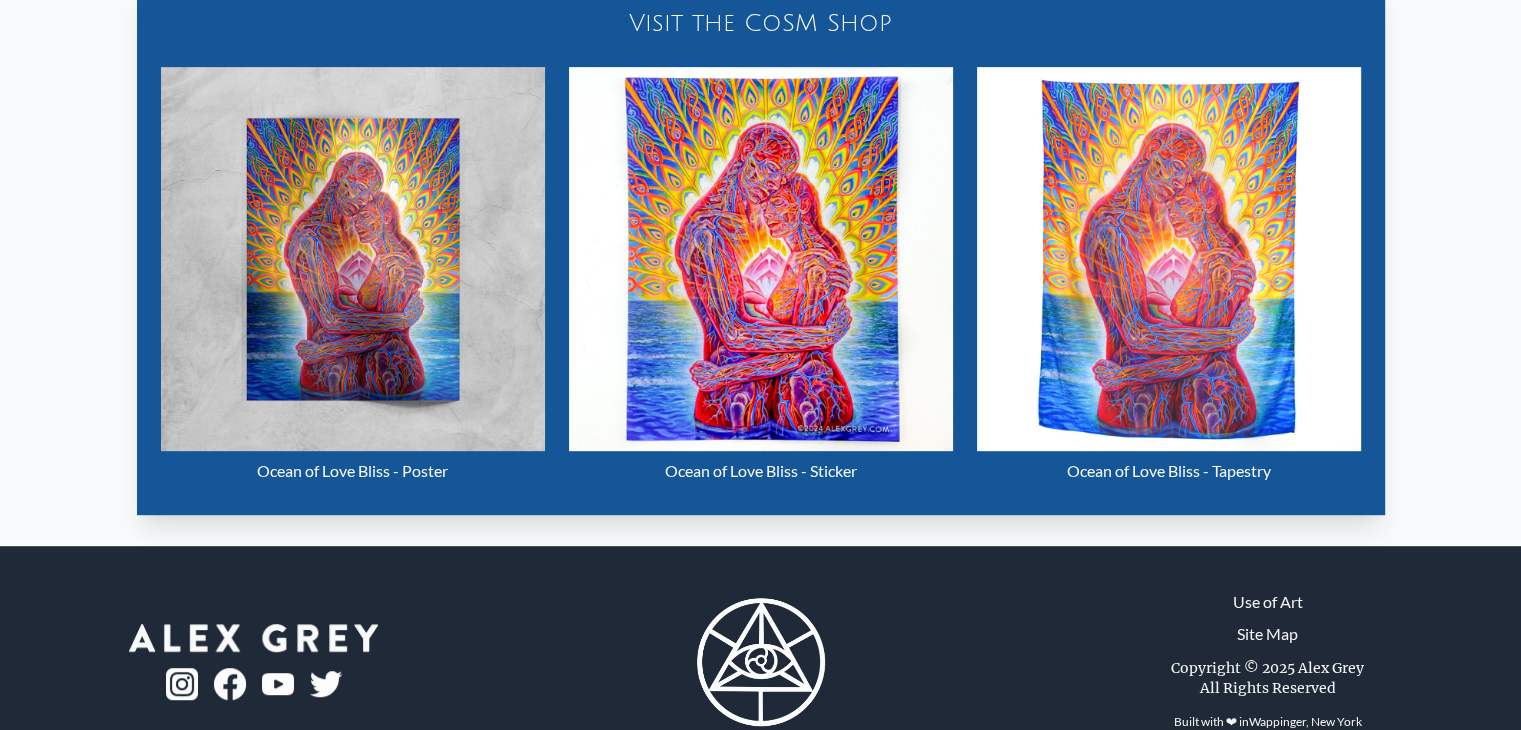 scroll, scrollTop: 980, scrollLeft: 0, axis: vertical 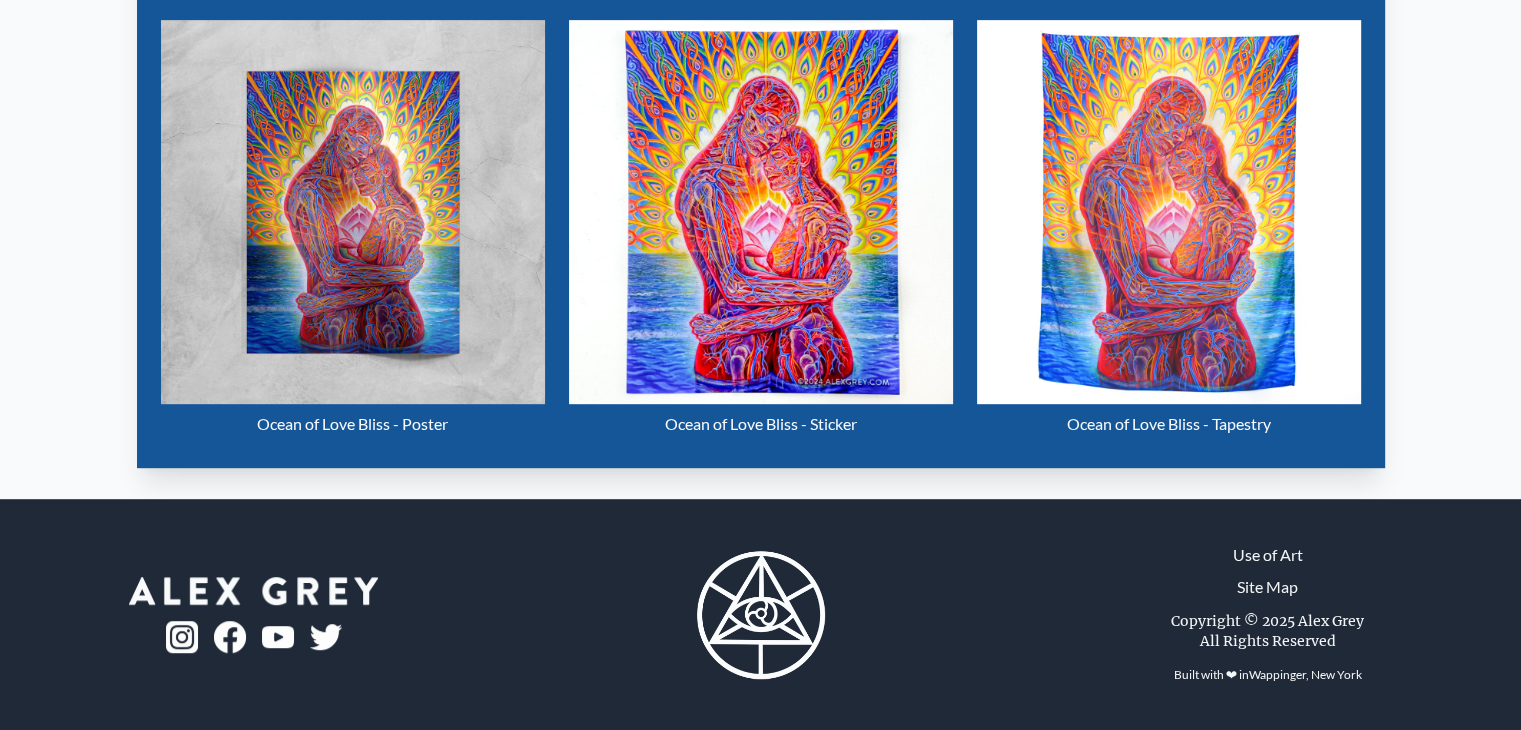 click on "Use of Art" at bounding box center [1268, 555] 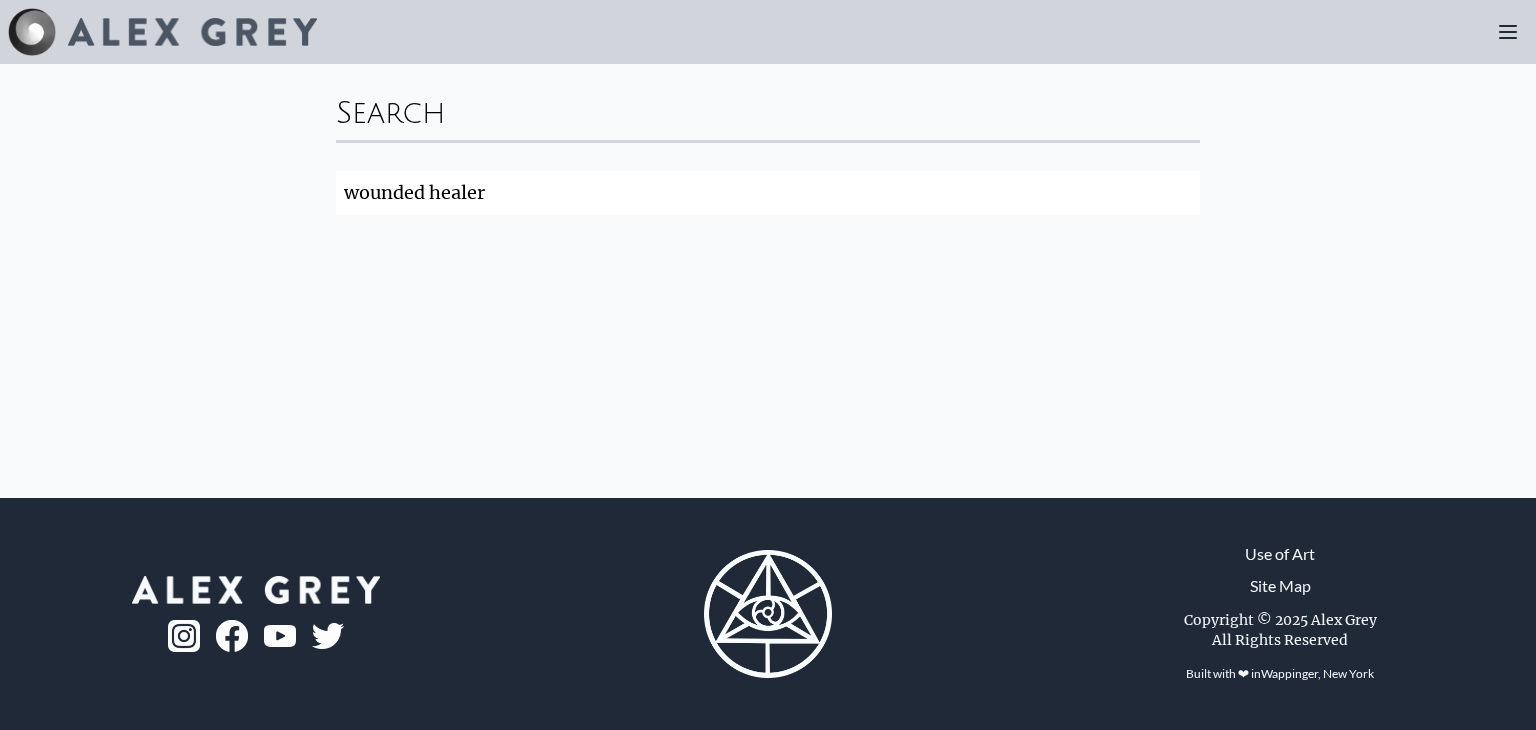 scroll, scrollTop: 0, scrollLeft: 0, axis: both 